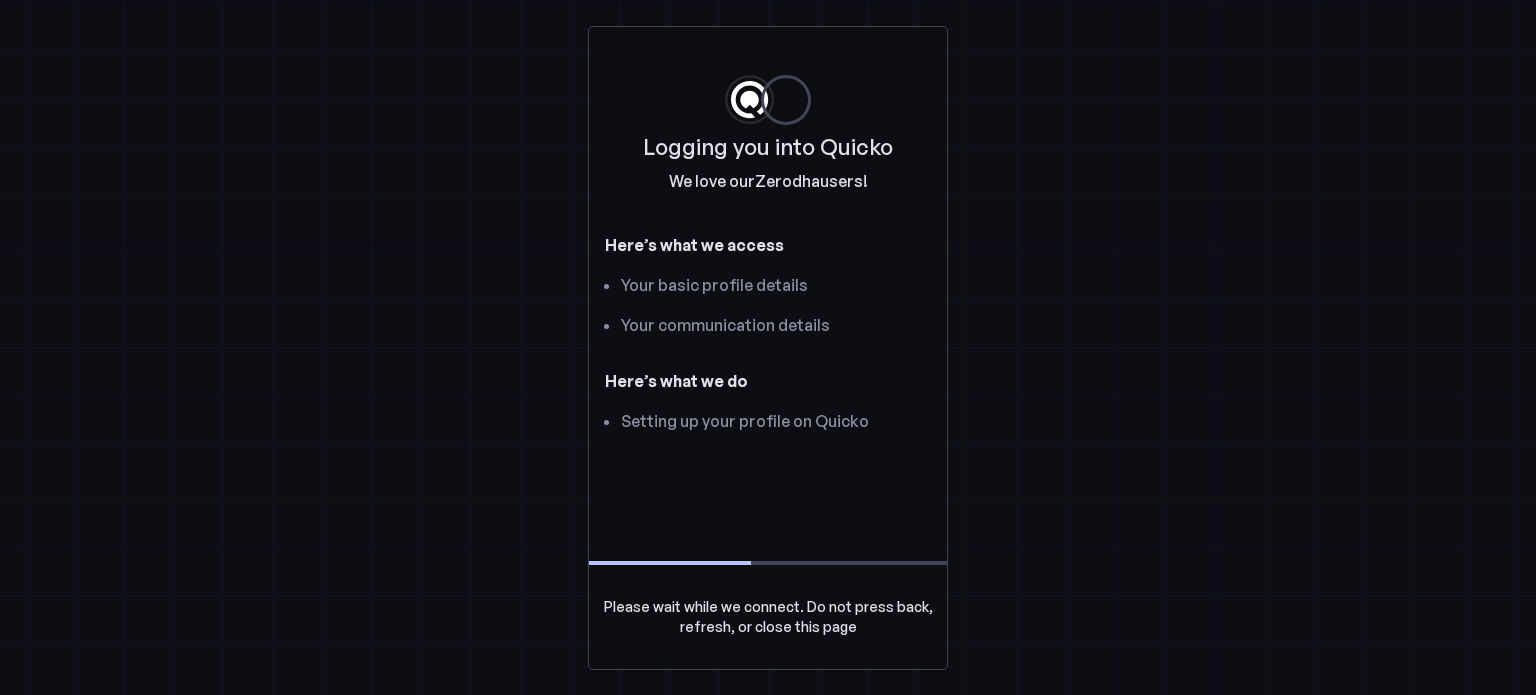 scroll, scrollTop: 0, scrollLeft: 0, axis: both 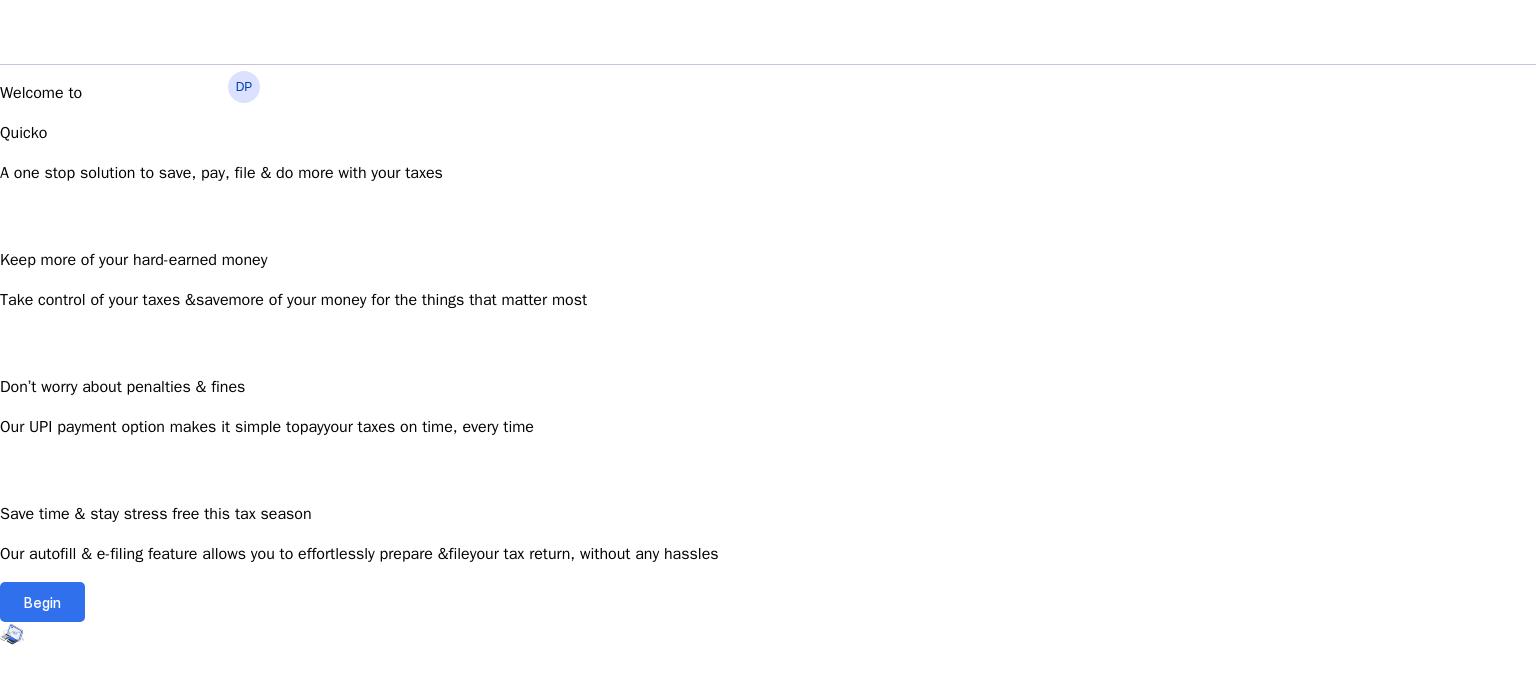click on "Begin" at bounding box center [42, 602] 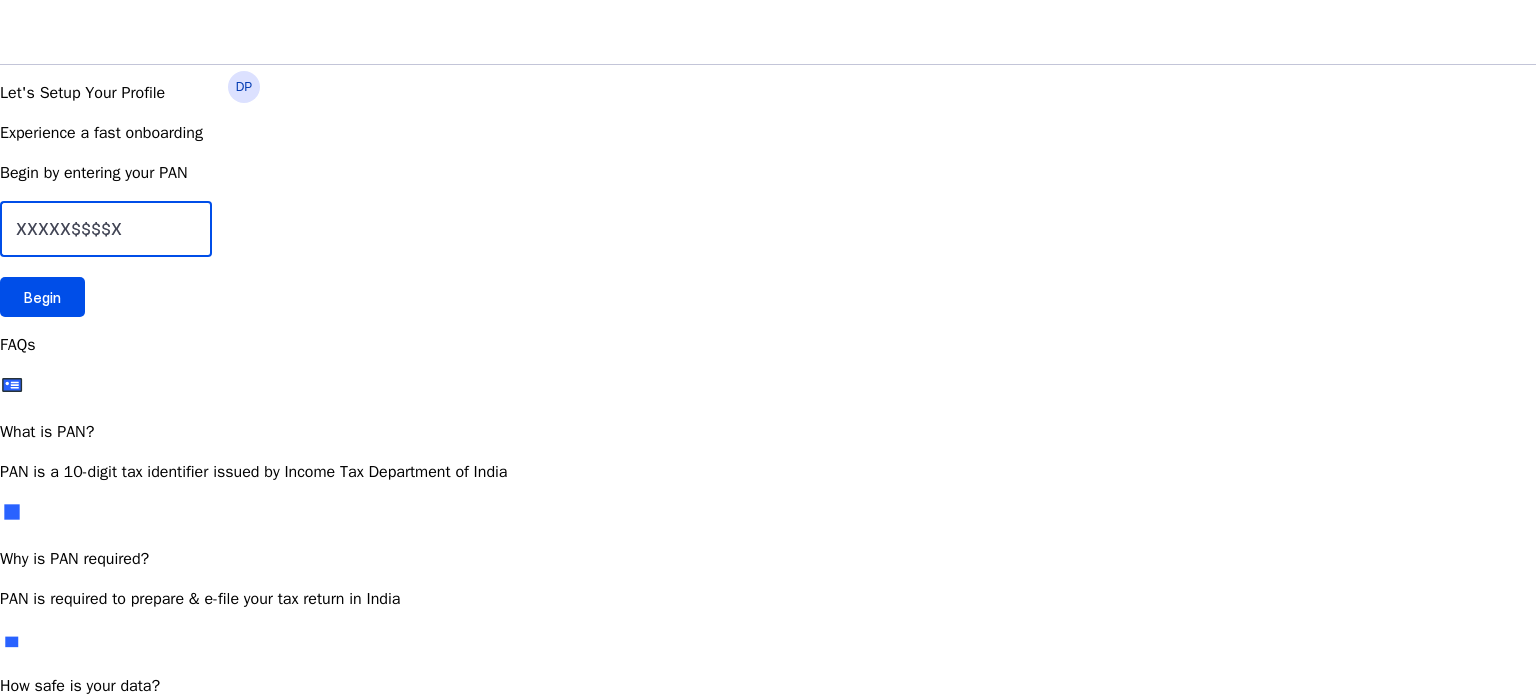 click at bounding box center [106, 229] 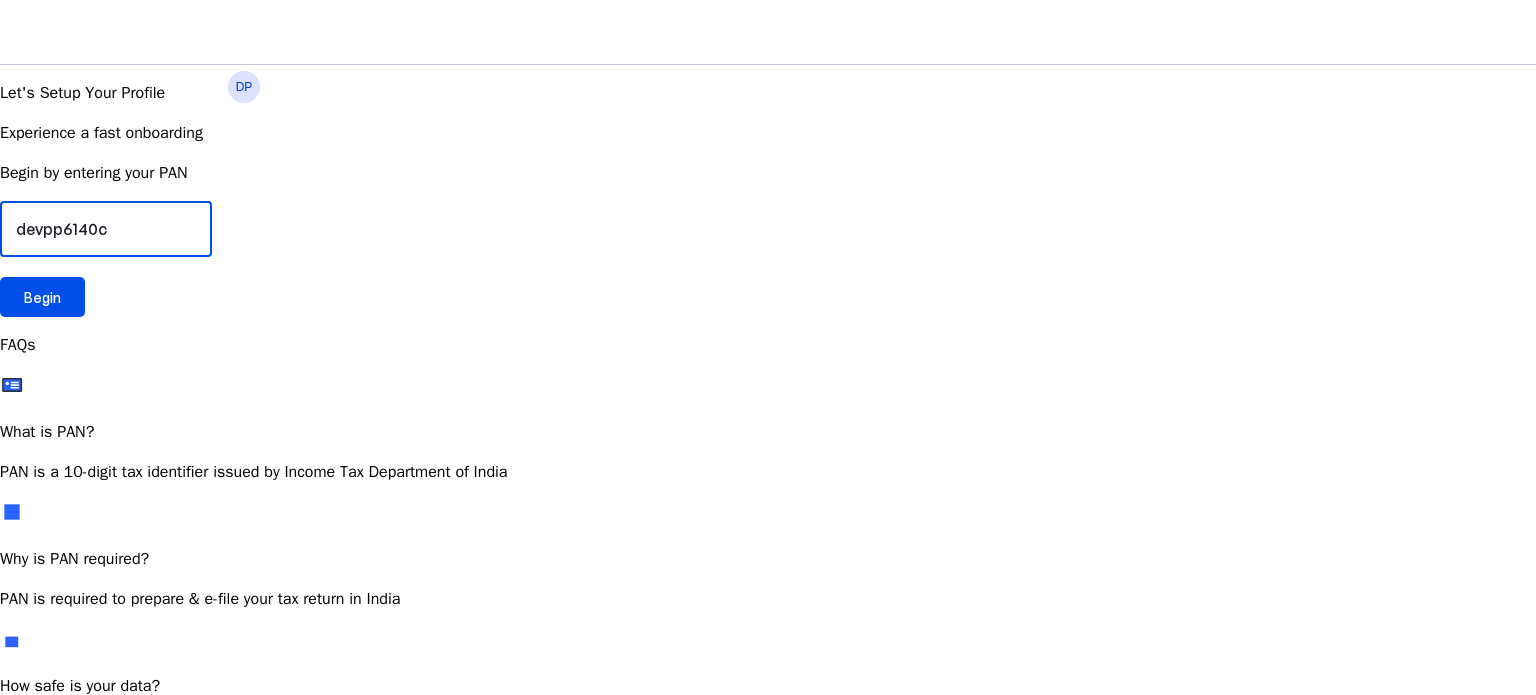 type on "devpp6140c" 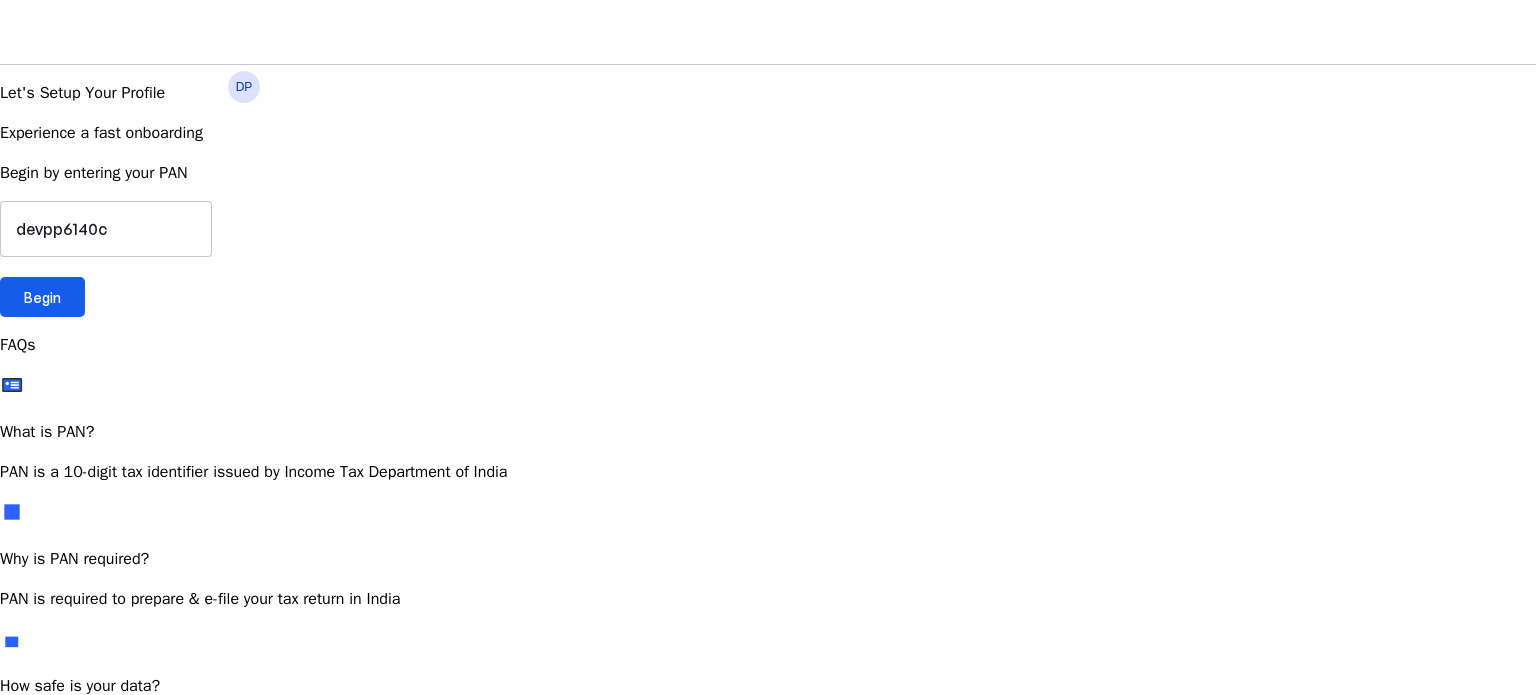 click on "Begin" at bounding box center [42, 297] 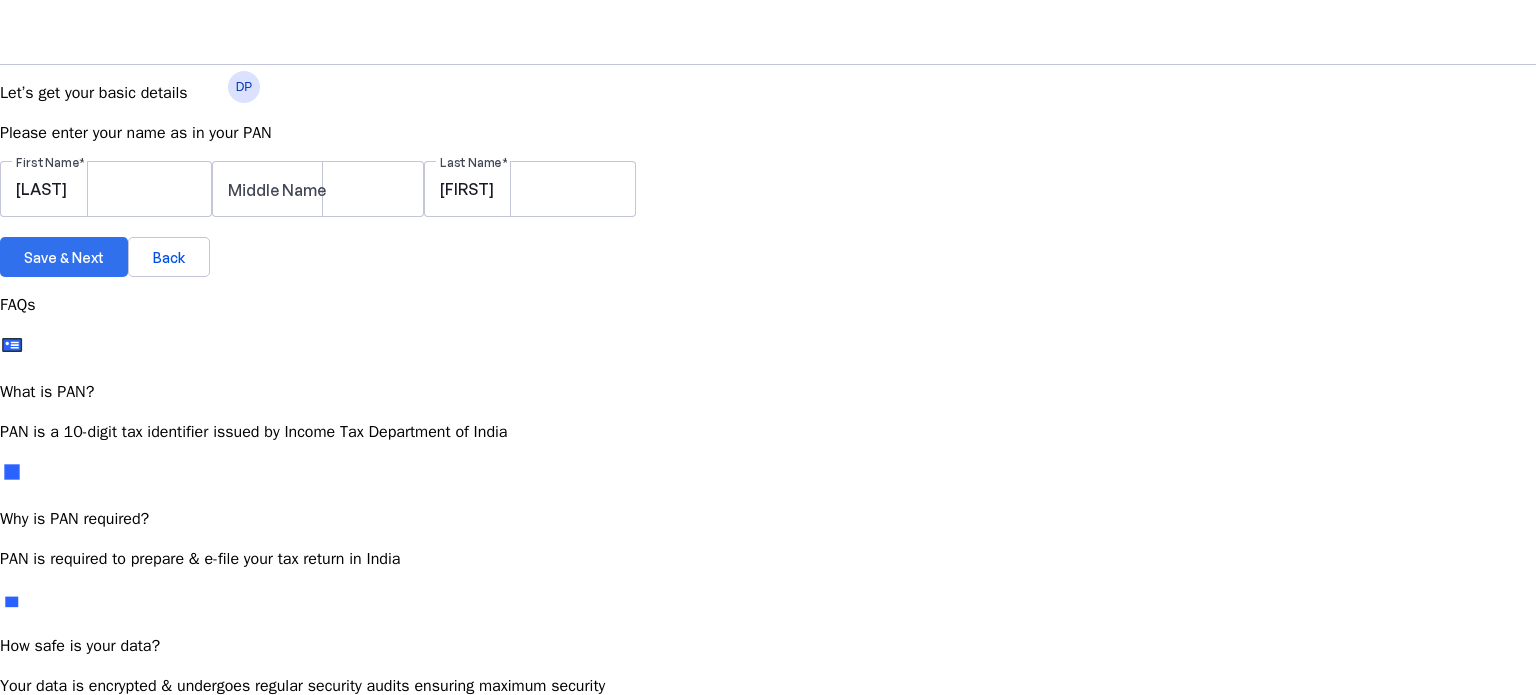 click at bounding box center [64, 257] 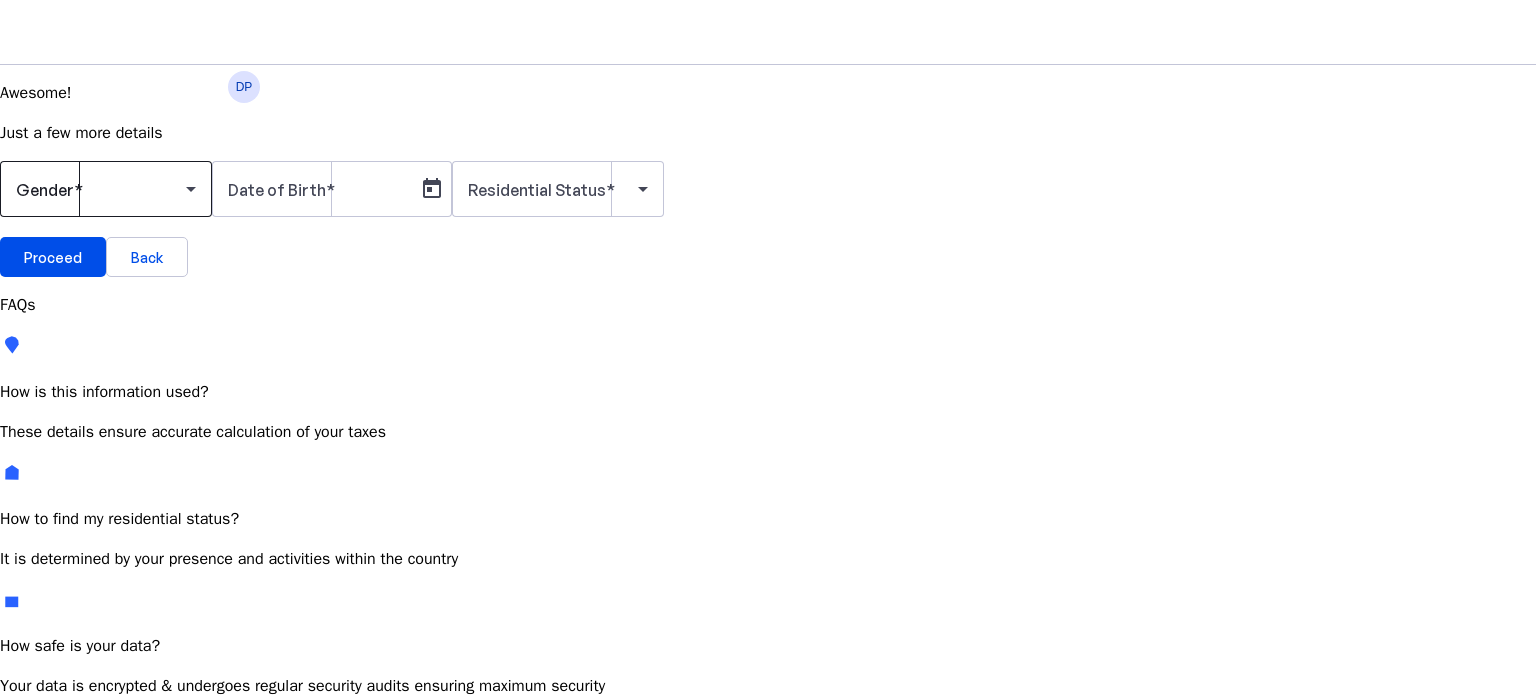 click at bounding box center (106, 189) 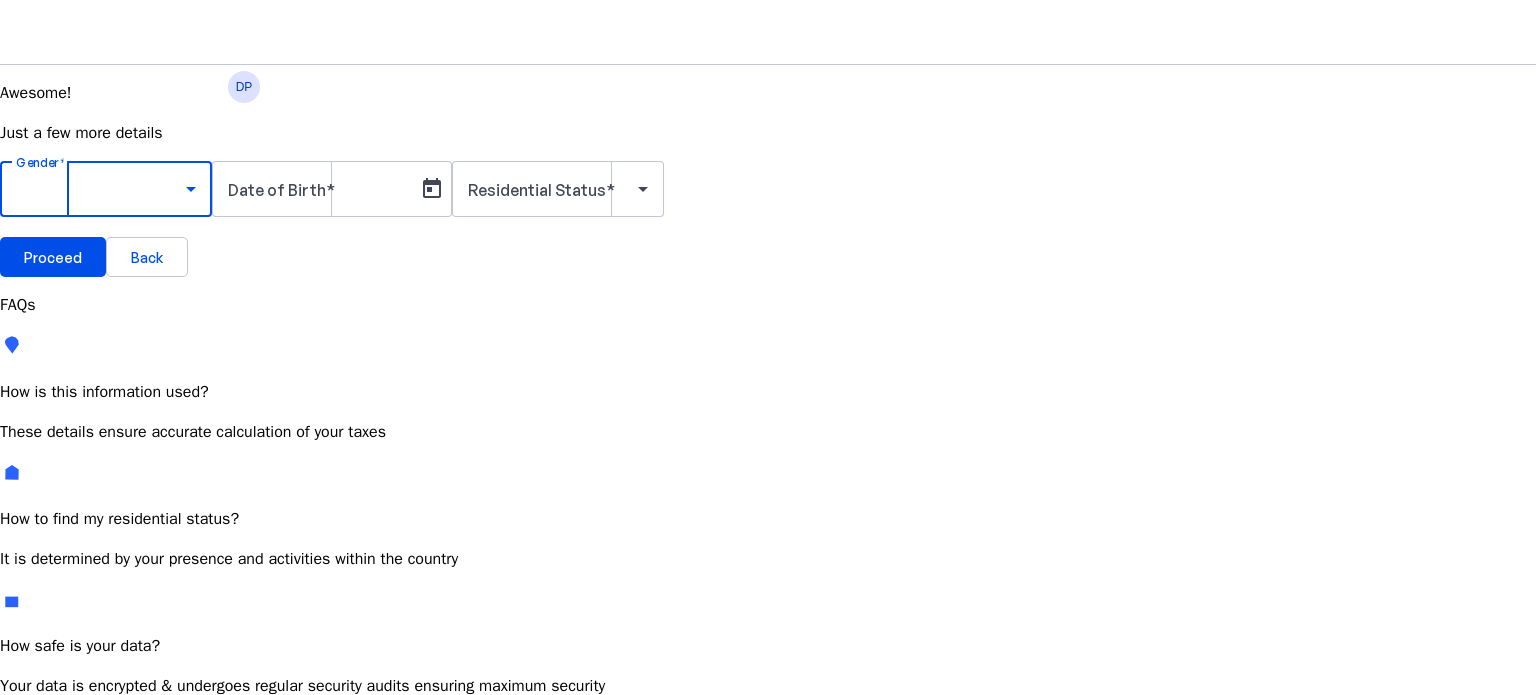 click on "Female" at bounding box center (154, 795) 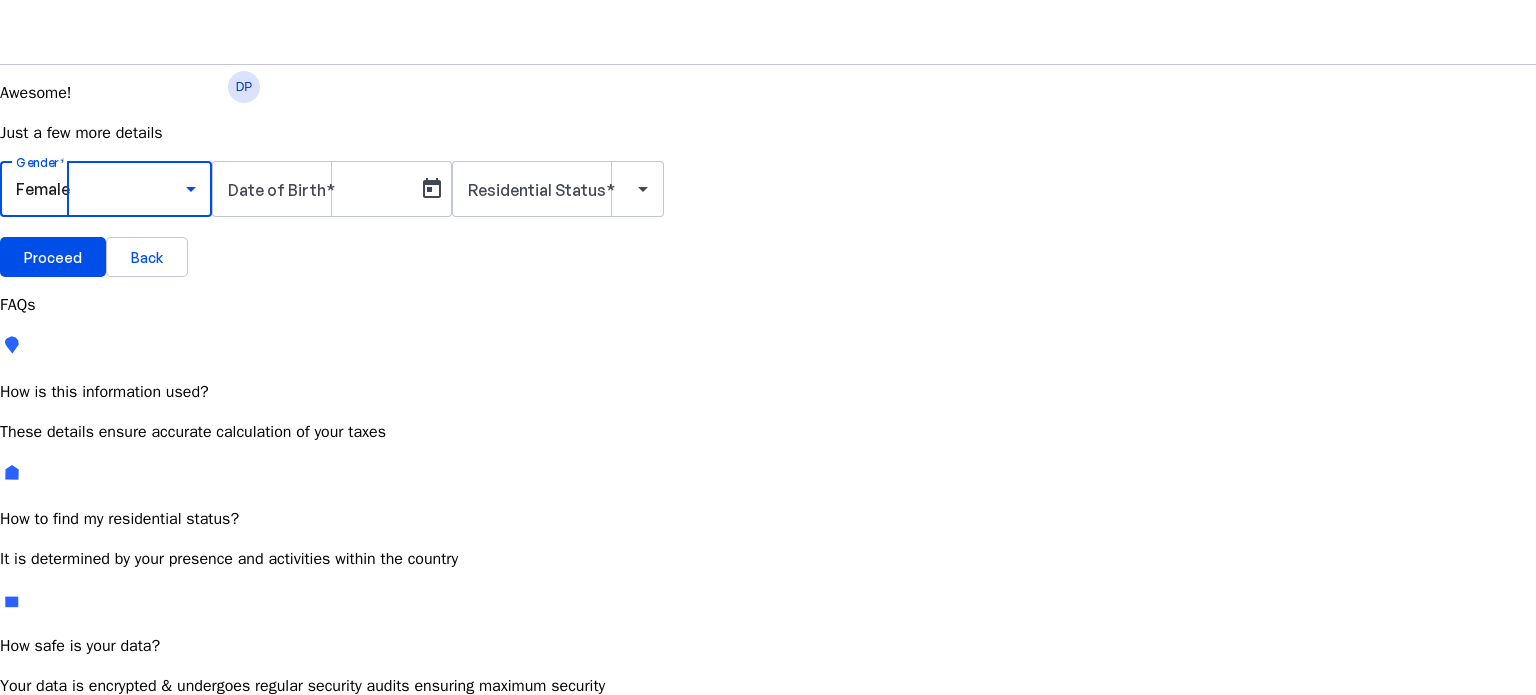 click on "Female" at bounding box center [101, 189] 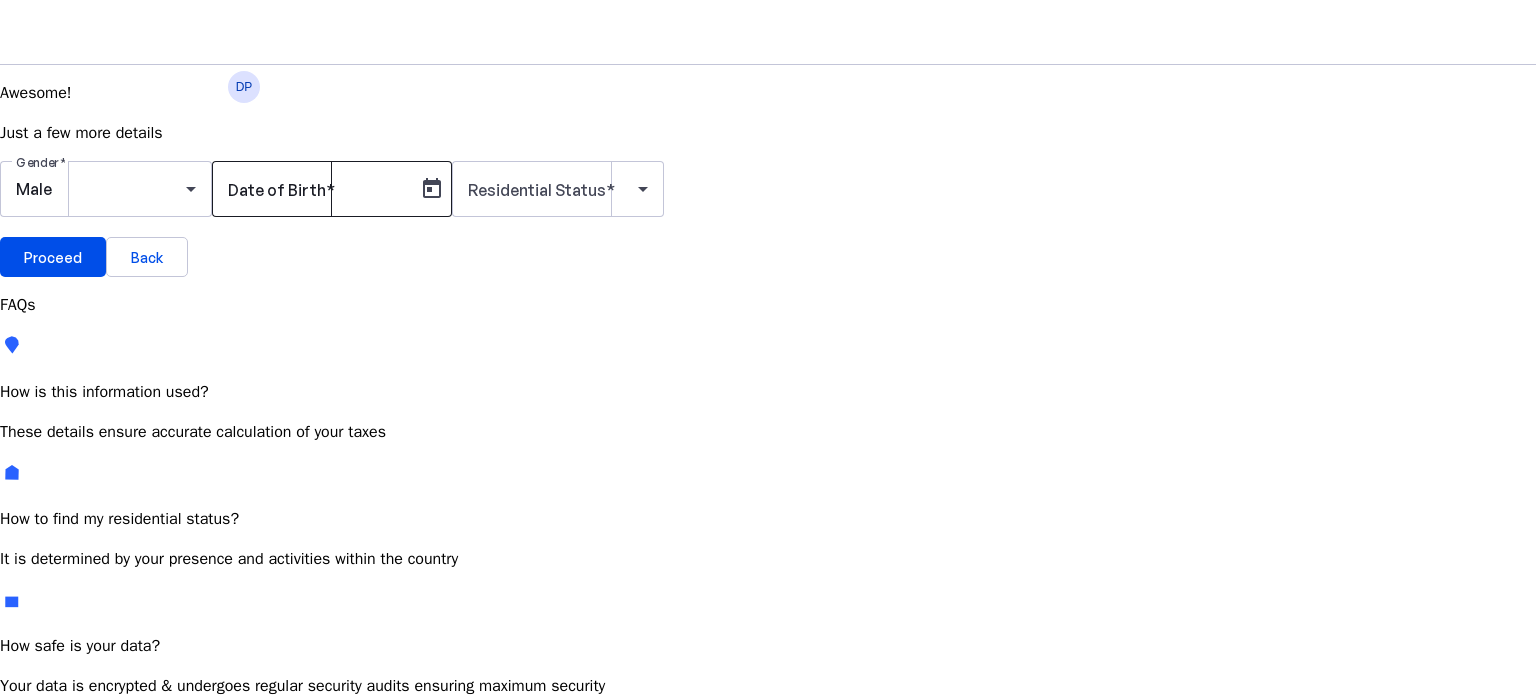 click at bounding box center [318, 189] 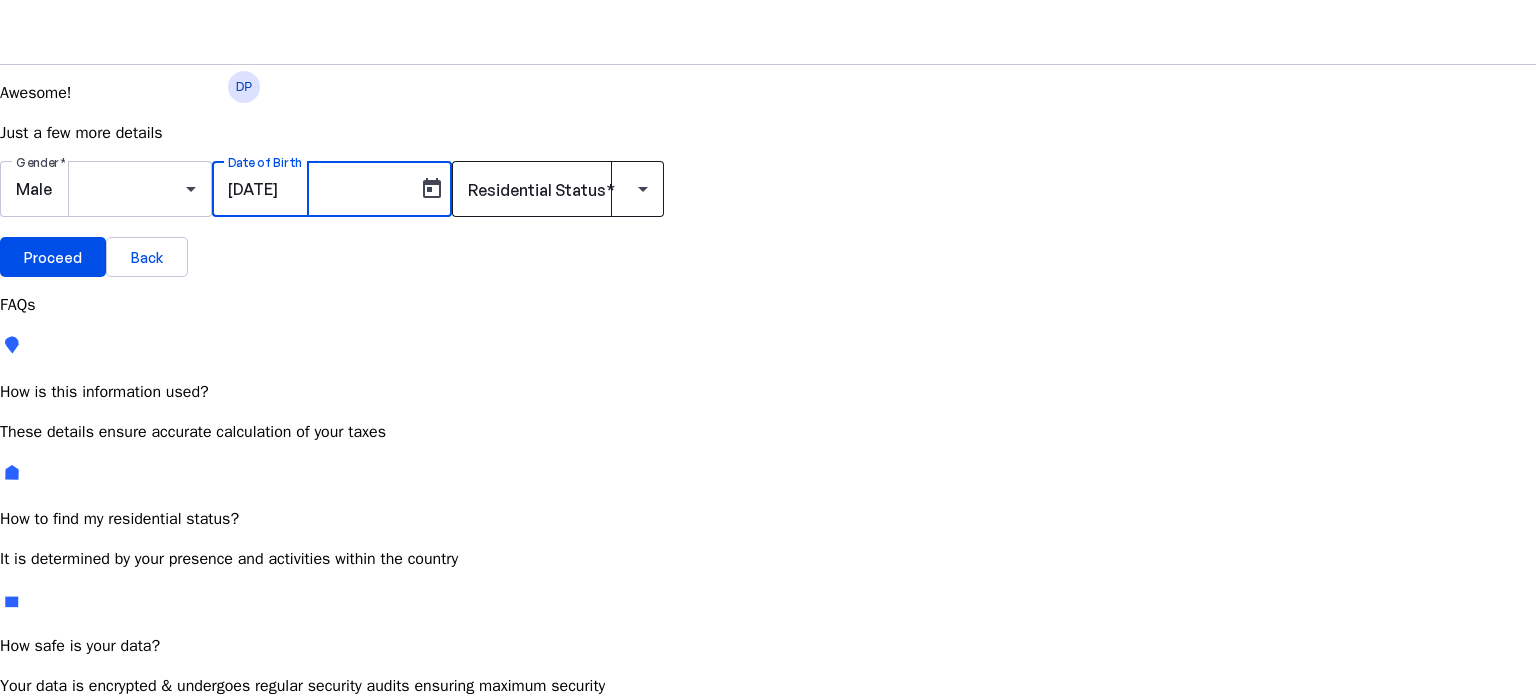 type on "[DATE]" 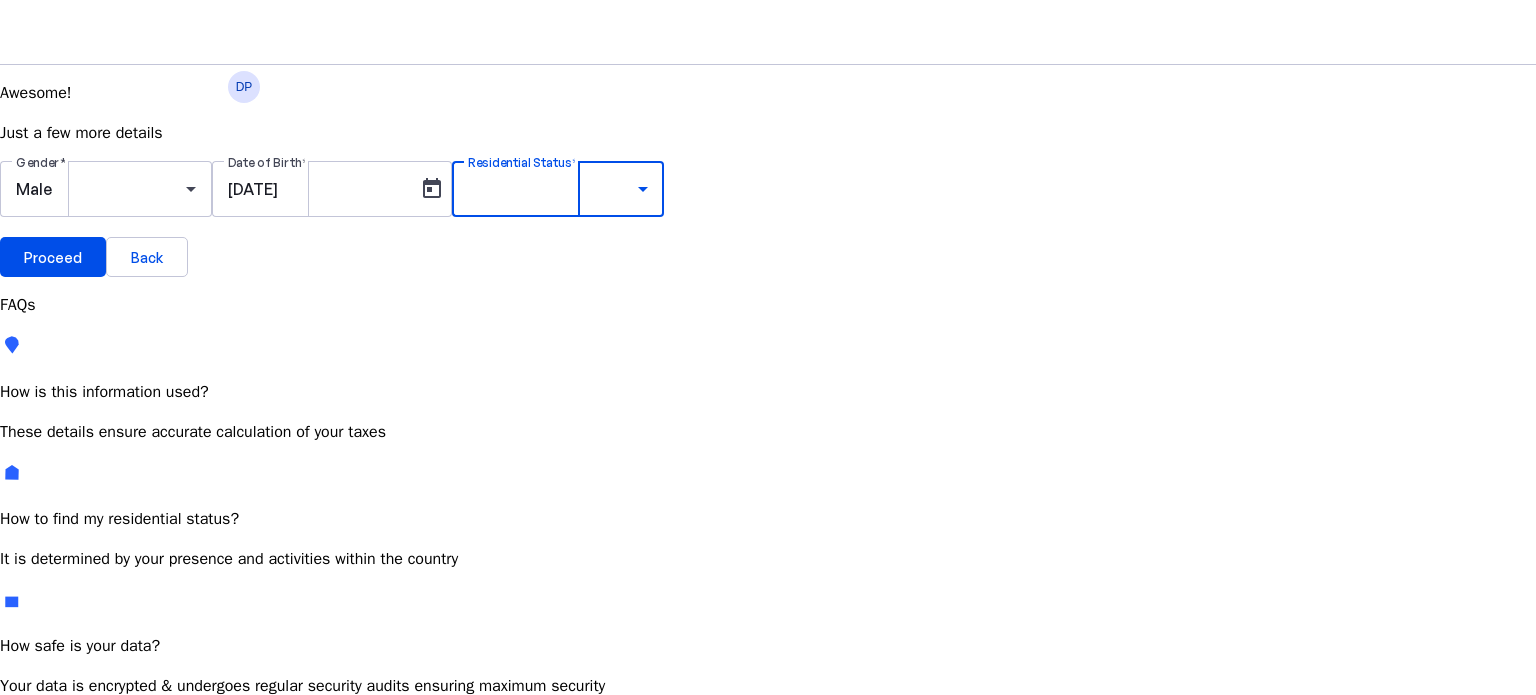 click on "Resident Most Common" at bounding box center [72, 766] 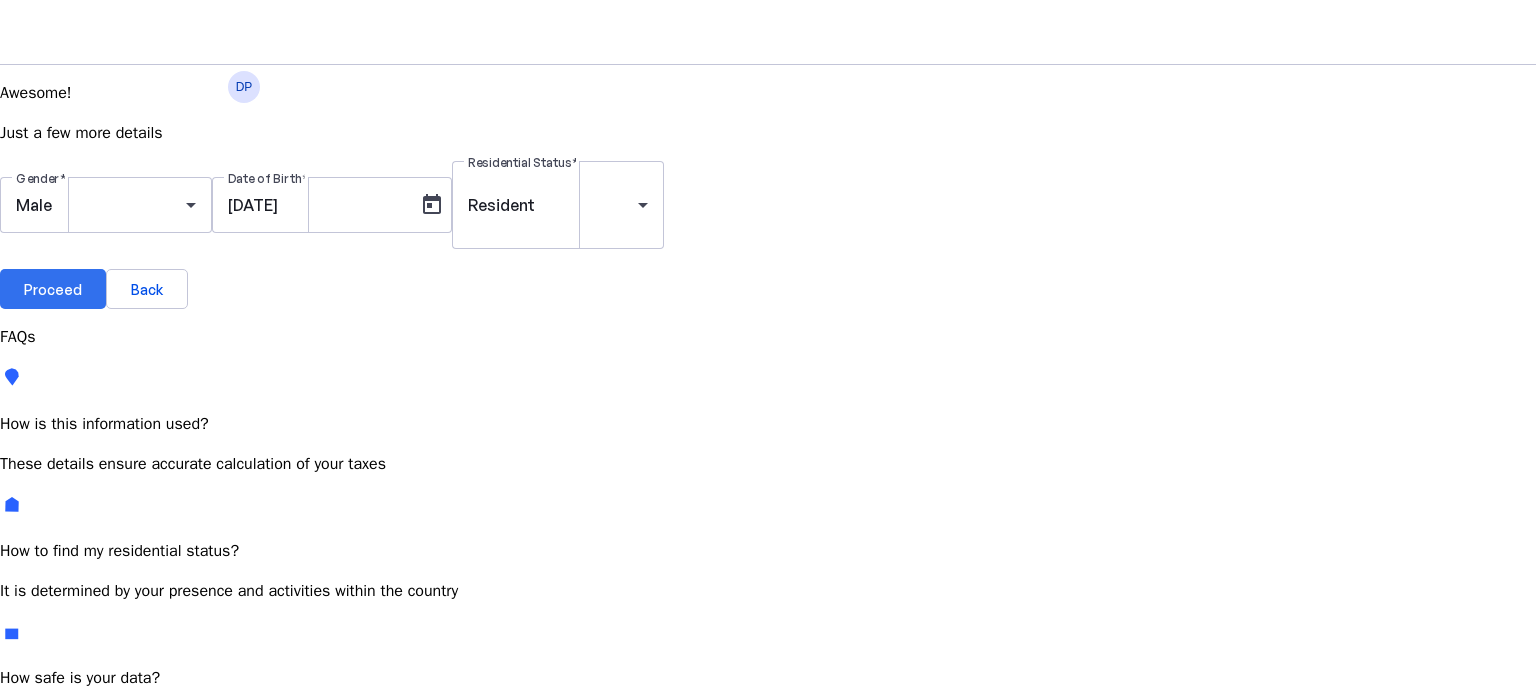 click on "Proceed" at bounding box center (53, 289) 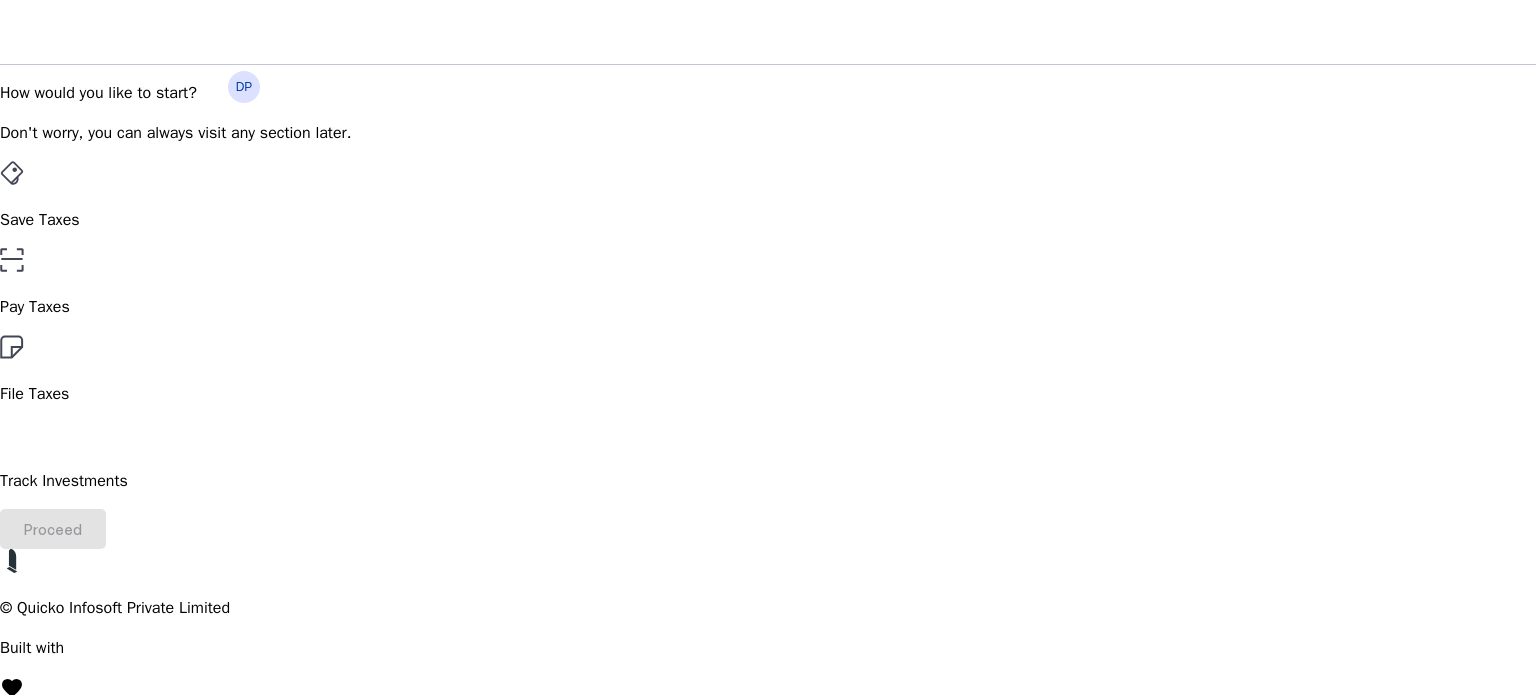 click on "Save Taxes" at bounding box center [768, 196] 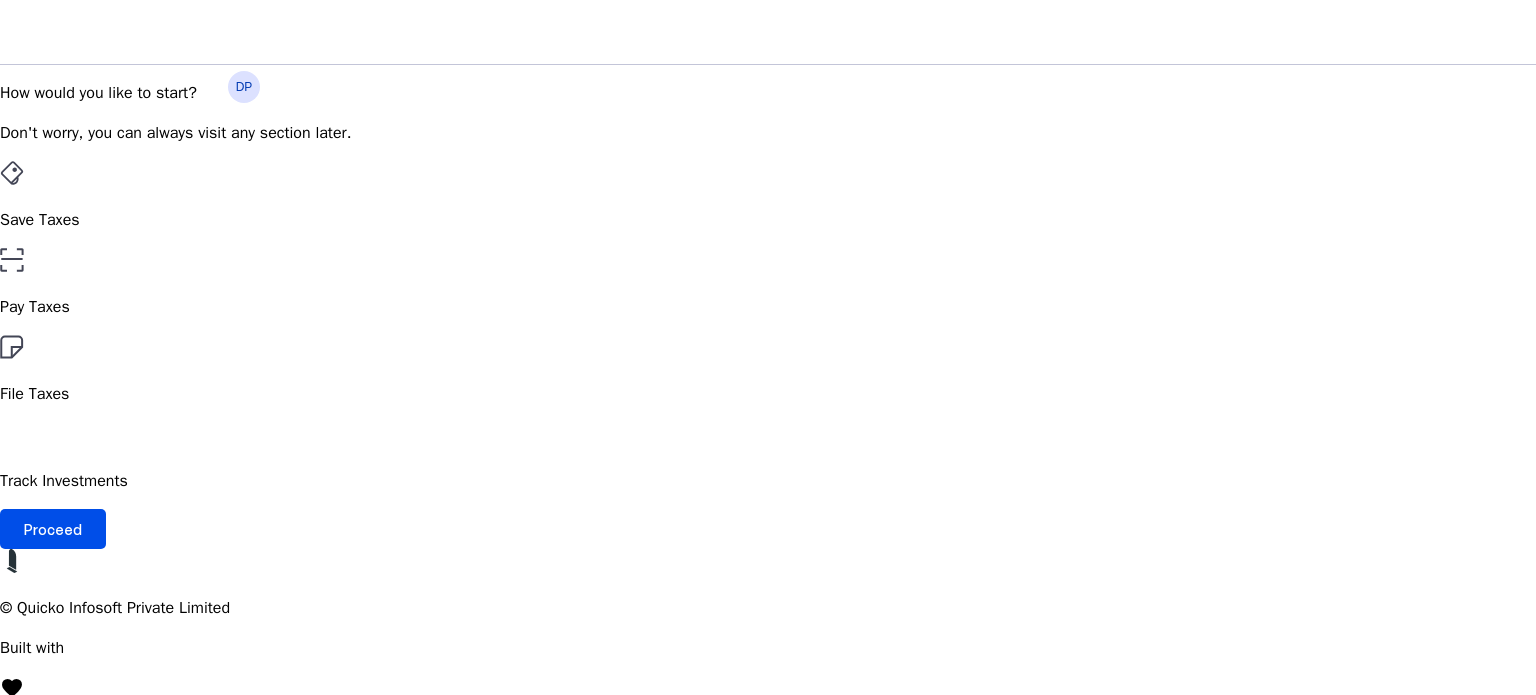 click on "Pay Taxes" at bounding box center [768, 283] 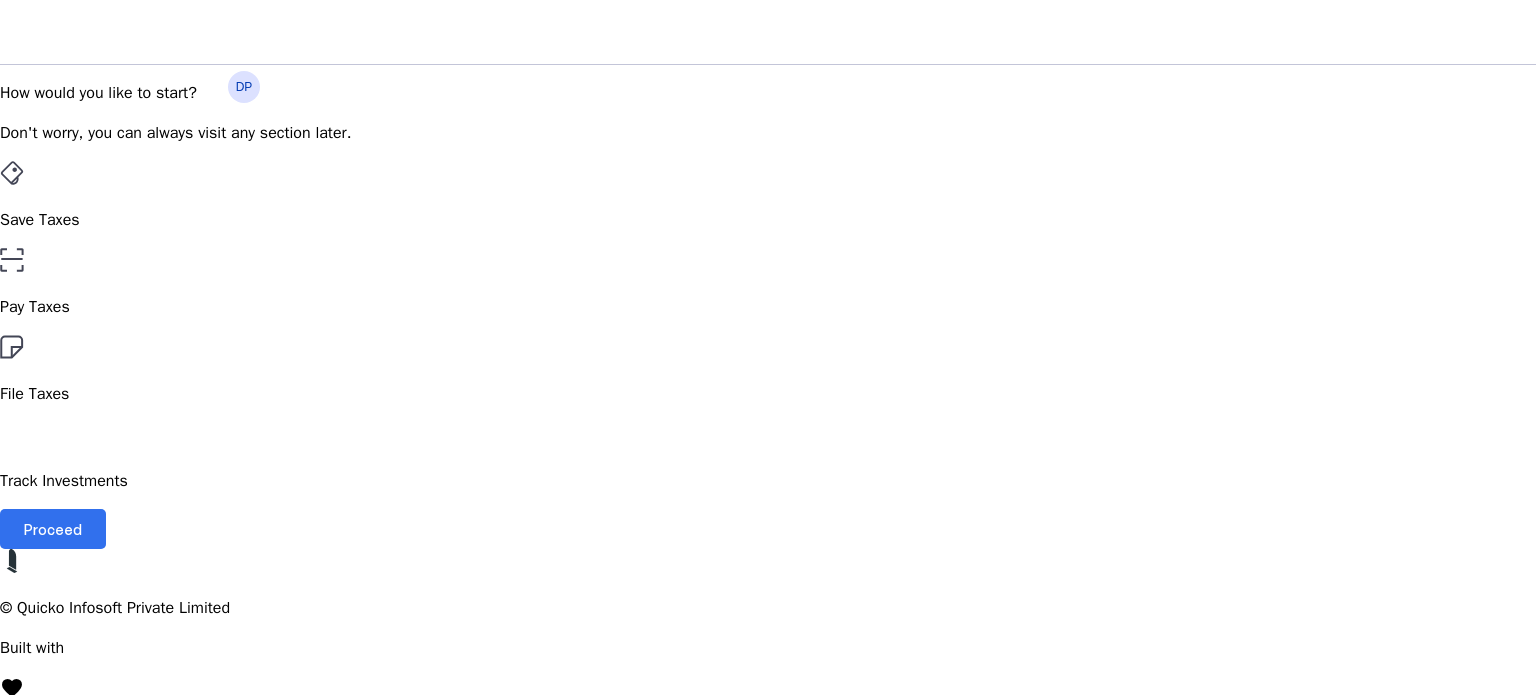 click on "Proceed" at bounding box center [53, 529] 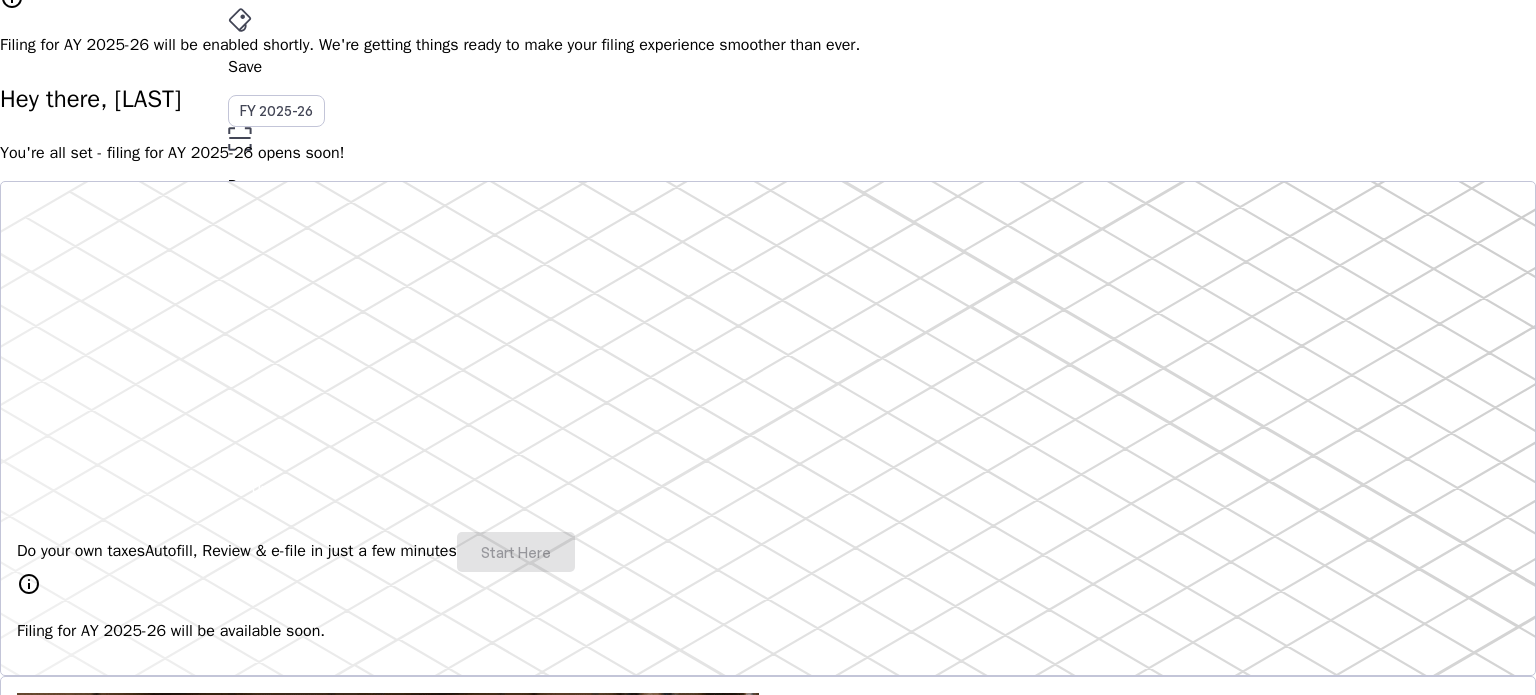 scroll, scrollTop: 200, scrollLeft: 0, axis: vertical 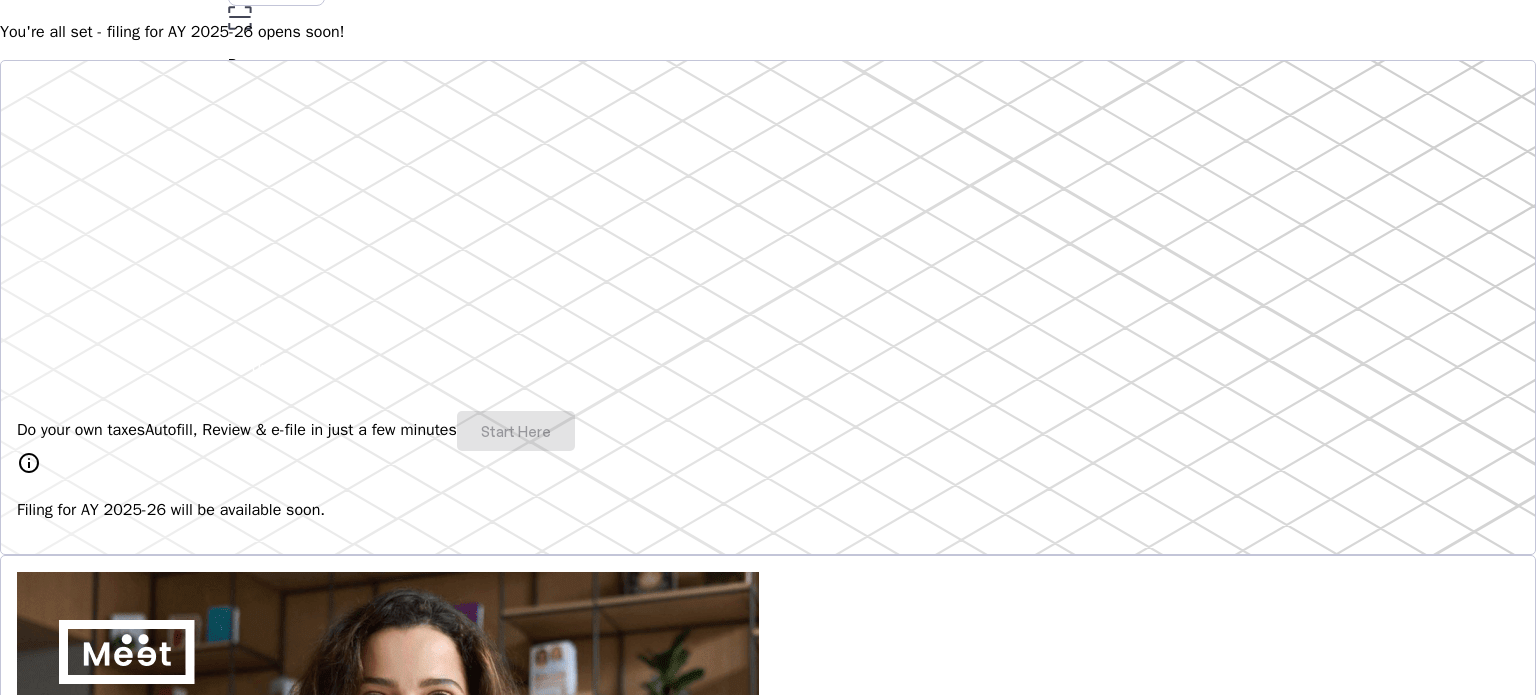 click on "Do your own taxes   Autofill, Review & e-file in just a few minutes   Start Here" at bounding box center (768, 431) 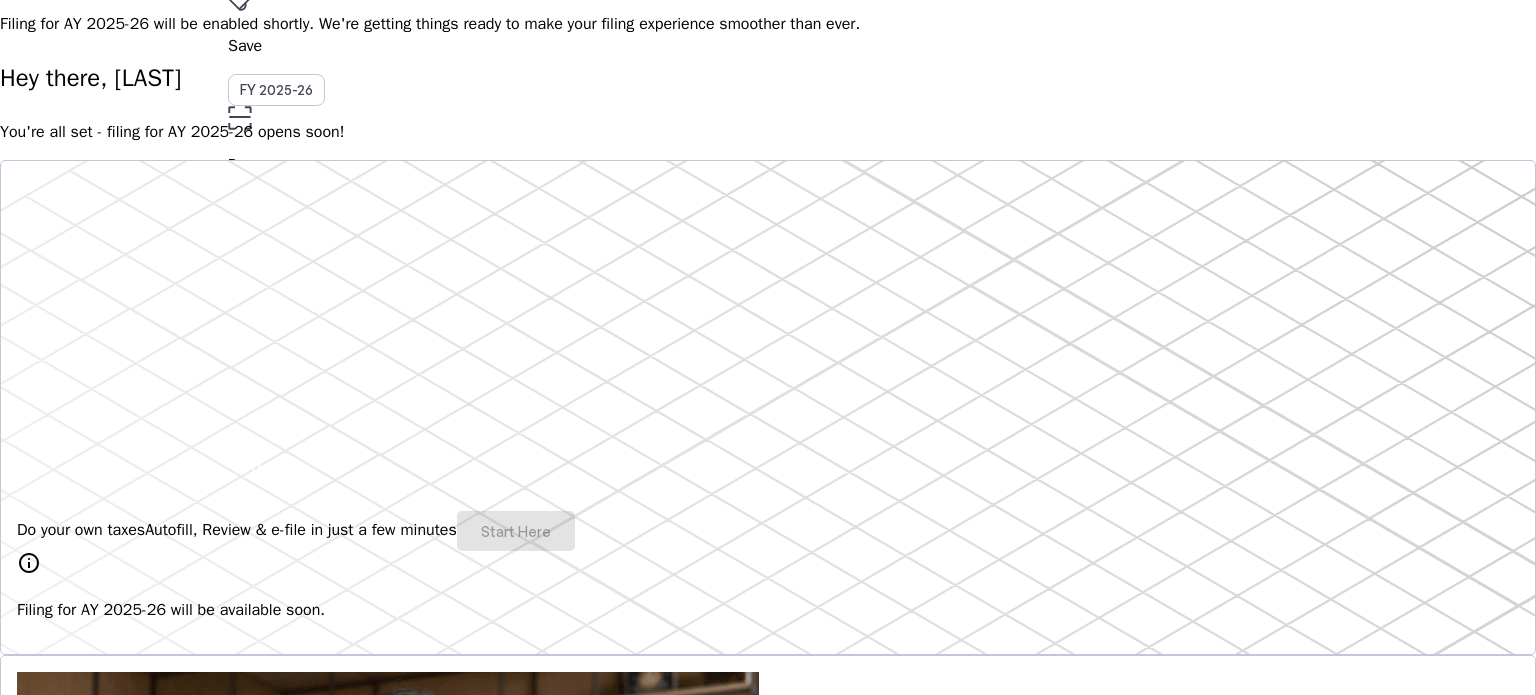 scroll, scrollTop: 0, scrollLeft: 0, axis: both 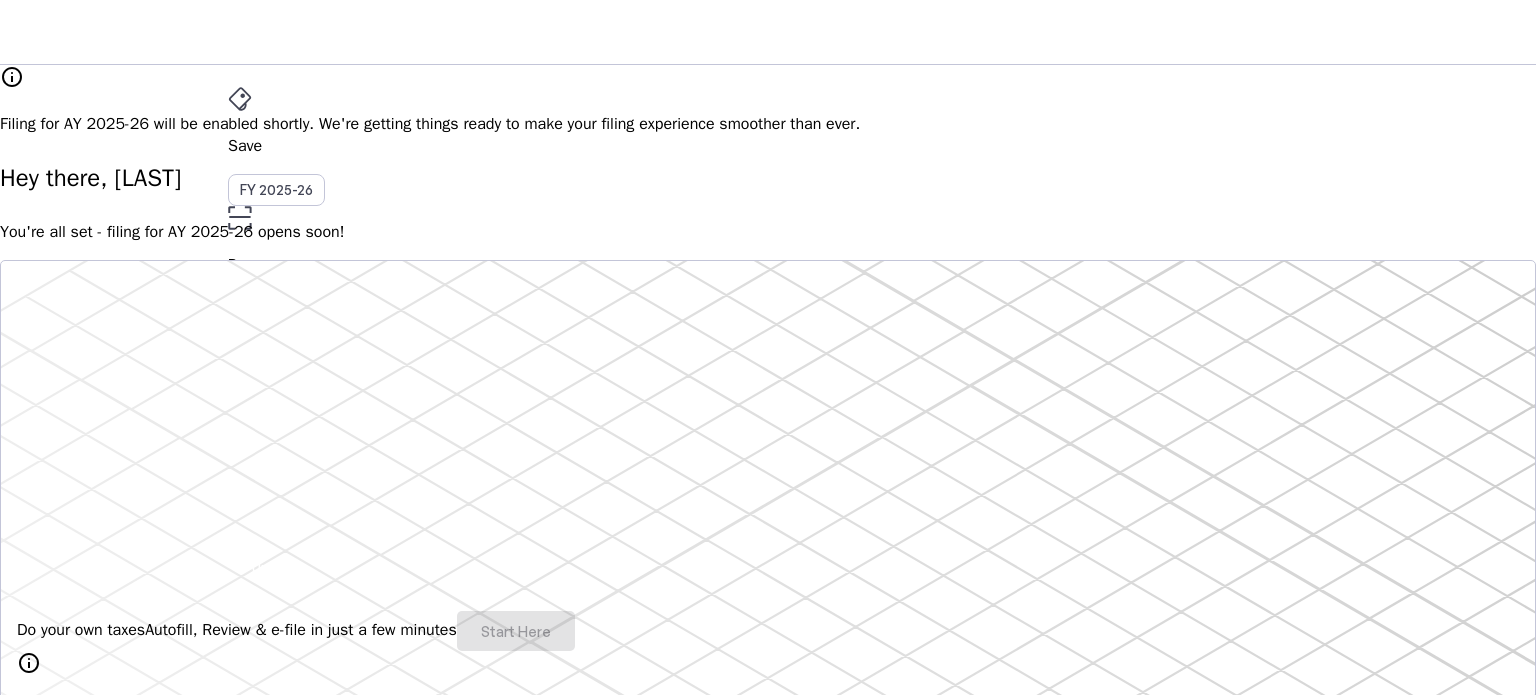 click on "More" at bounding box center (768, 440) 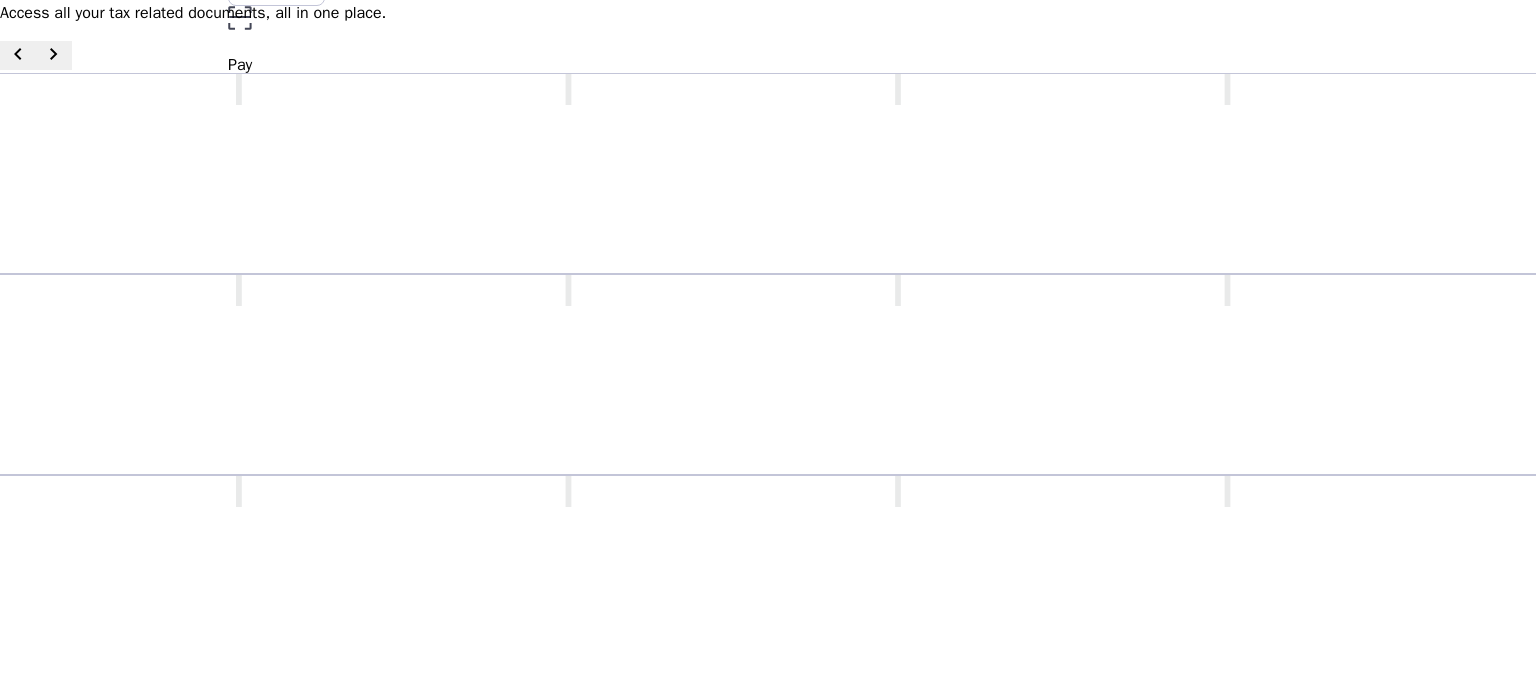 scroll, scrollTop: 0, scrollLeft: 0, axis: both 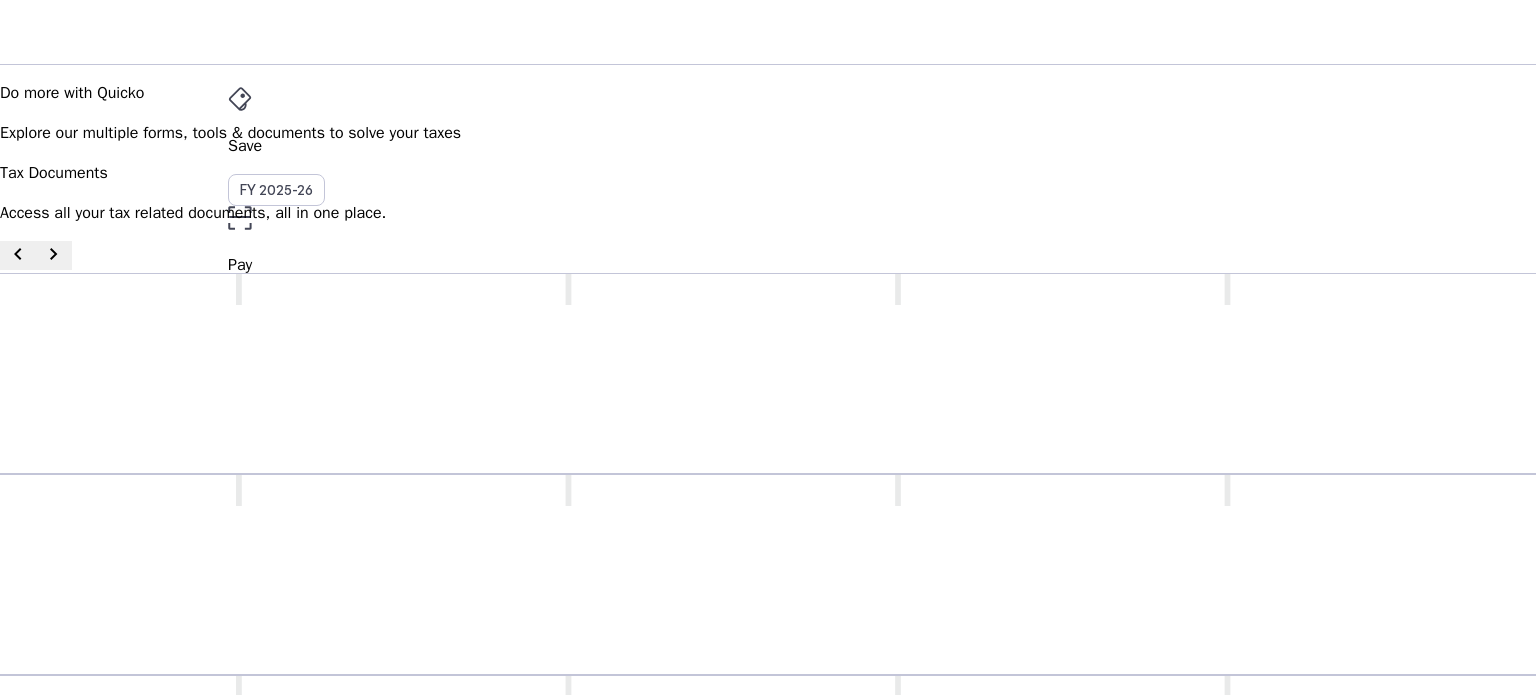 click on "Save FY 2025-26  Pay   File AY 2025-26  Tax Documents  arrow_drop_down" at bounding box center [768, 293] 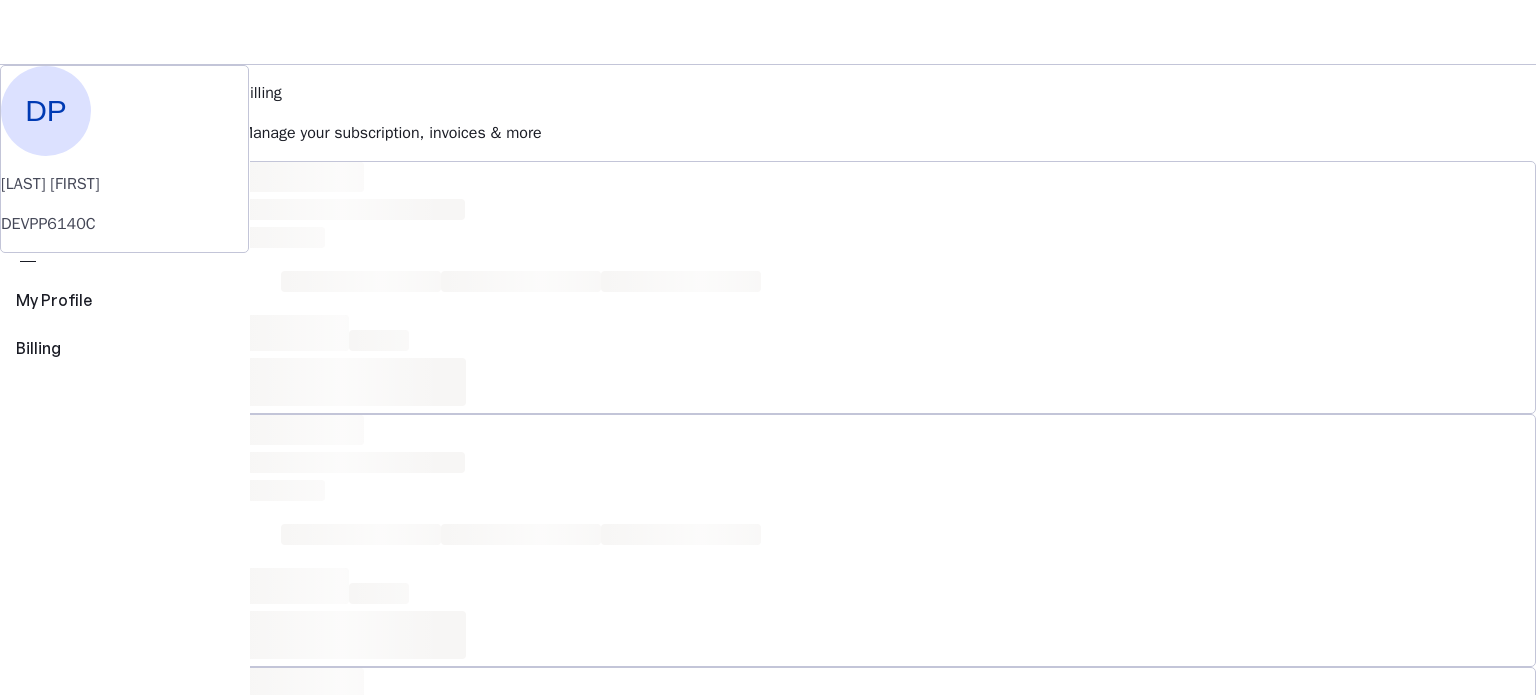 click at bounding box center [768, 1103] 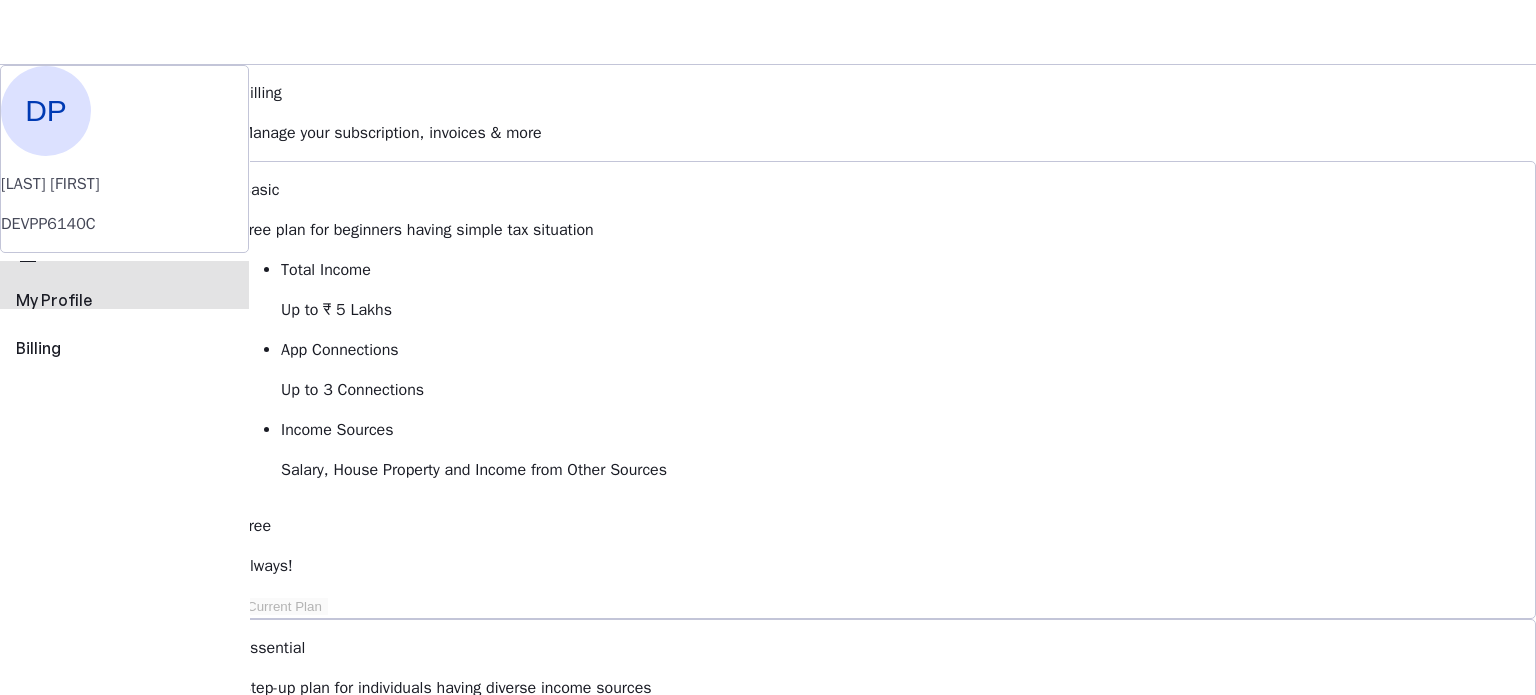click on "My Profile" at bounding box center (124, 300) 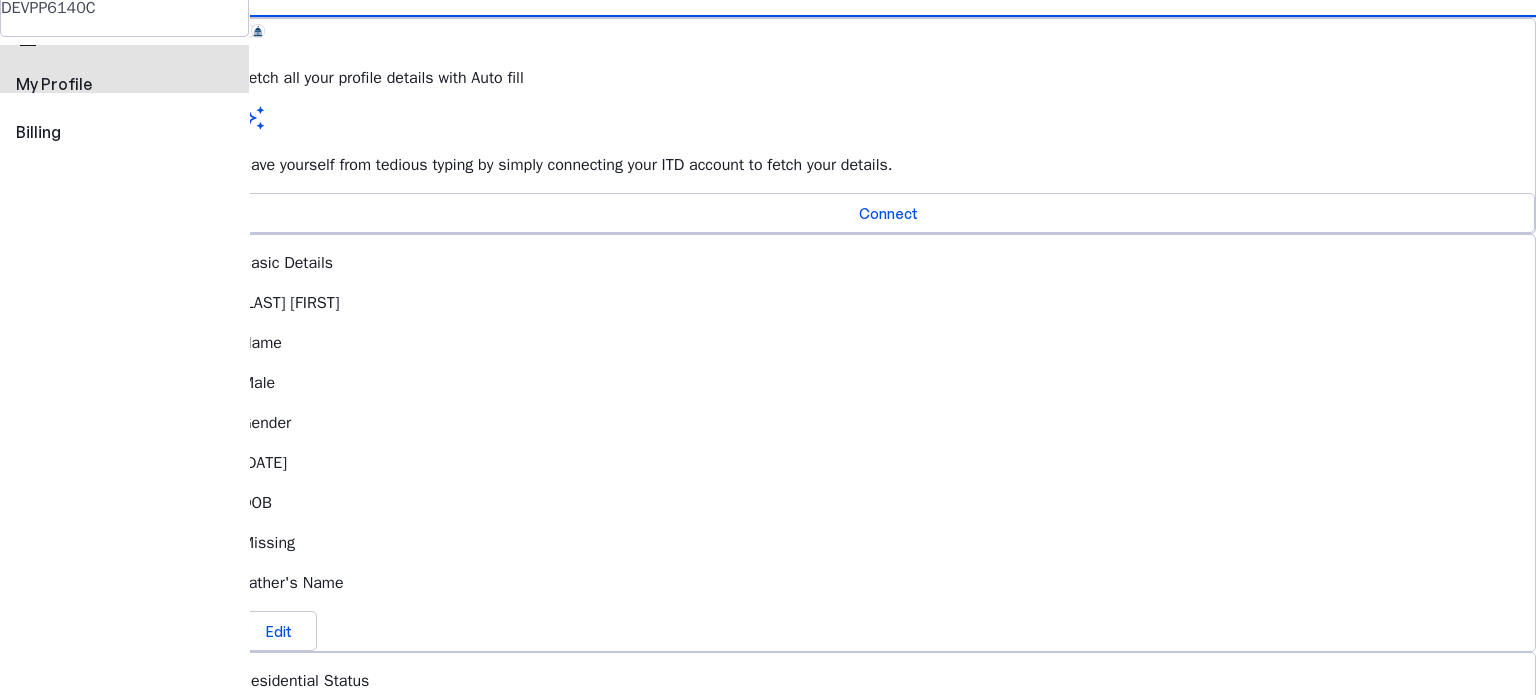 scroll, scrollTop: 0, scrollLeft: 0, axis: both 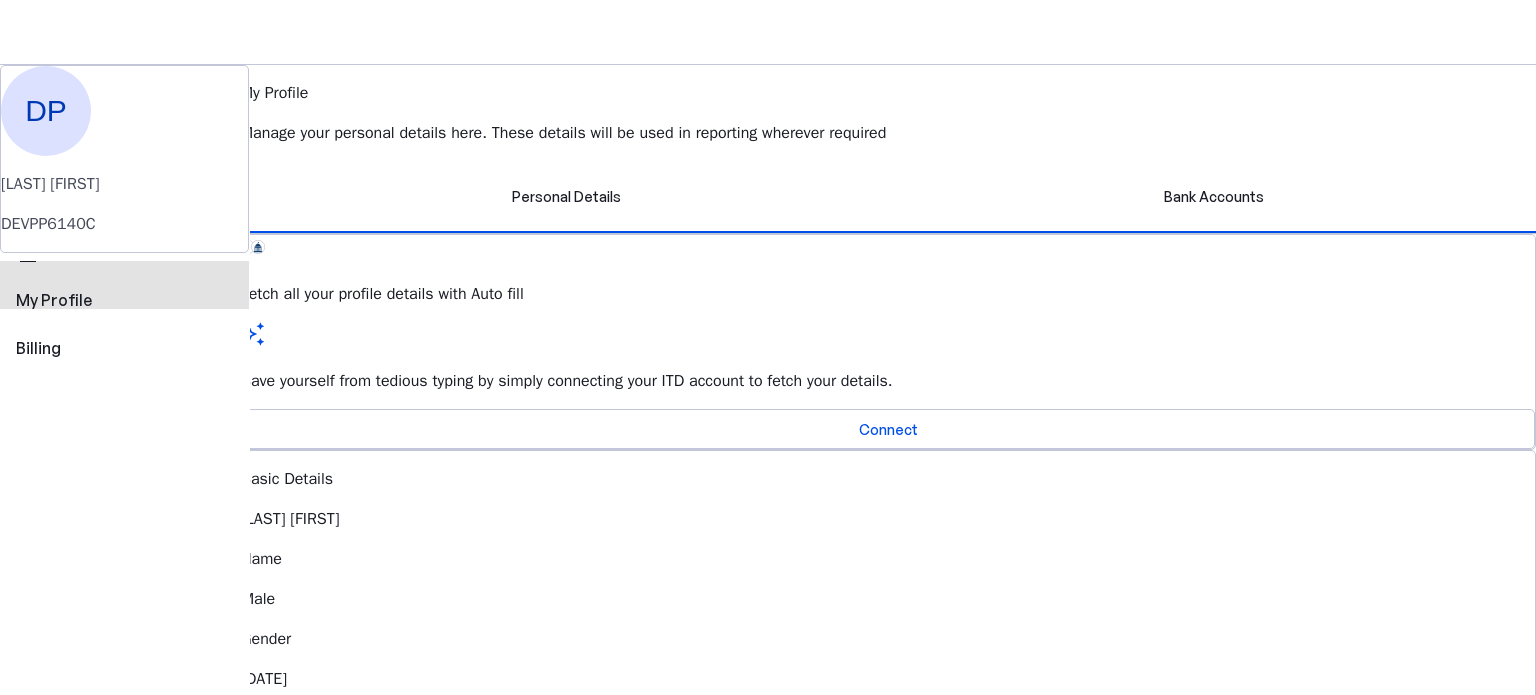 click on "perm_identity My Profile" at bounding box center [124, 285] 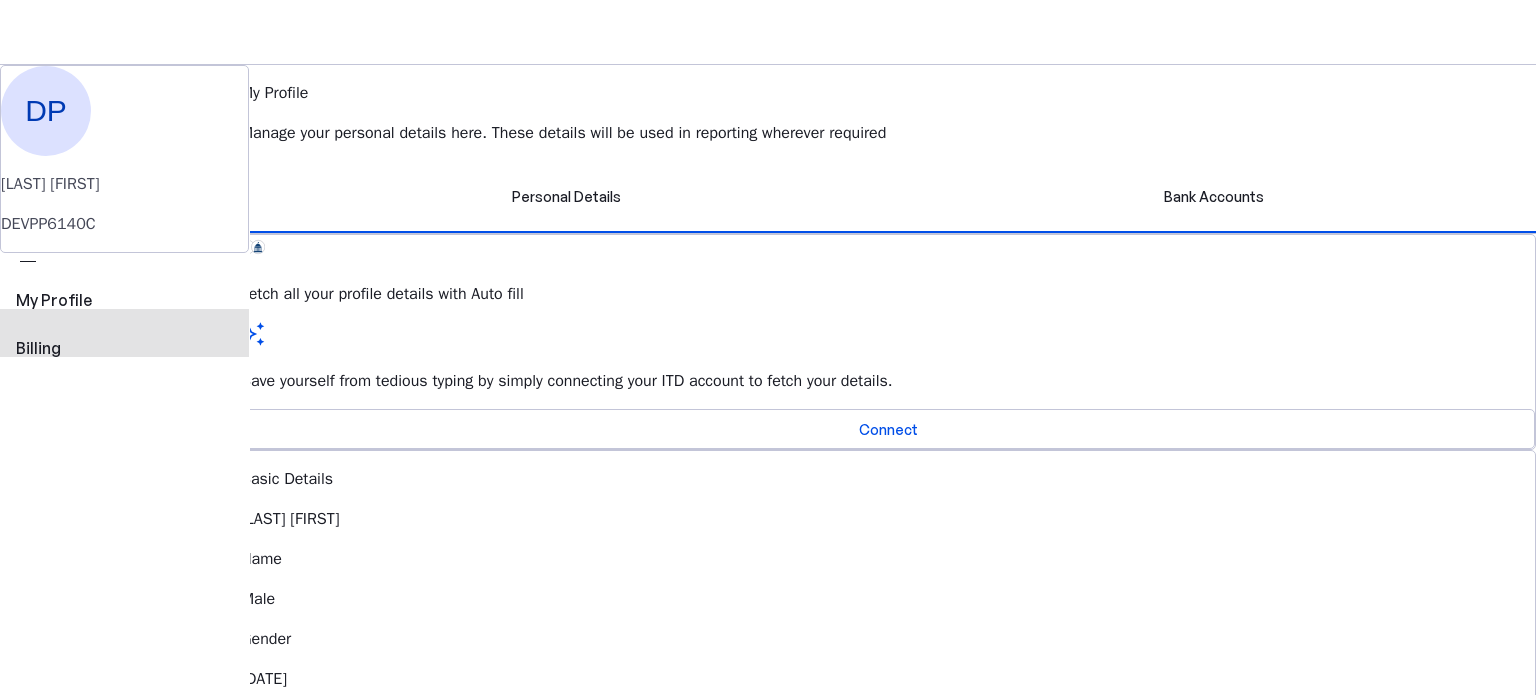 click on "view_carousel Billing" at bounding box center [124, 333] 